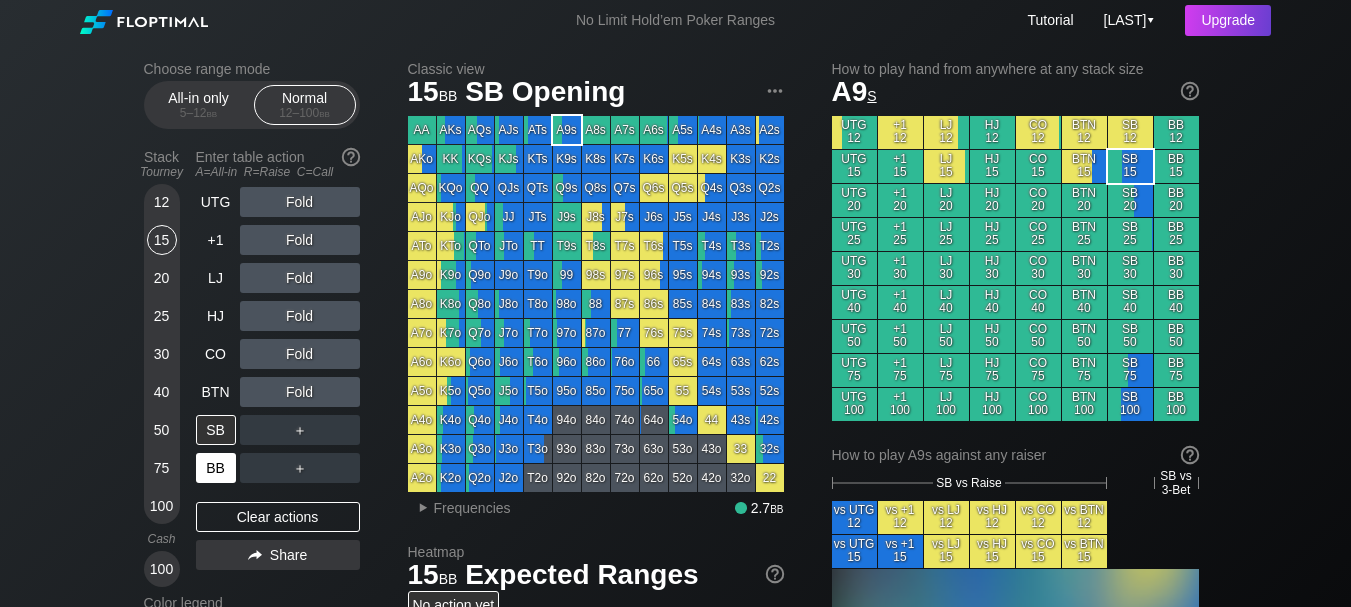 scroll, scrollTop: 0, scrollLeft: 0, axis: both 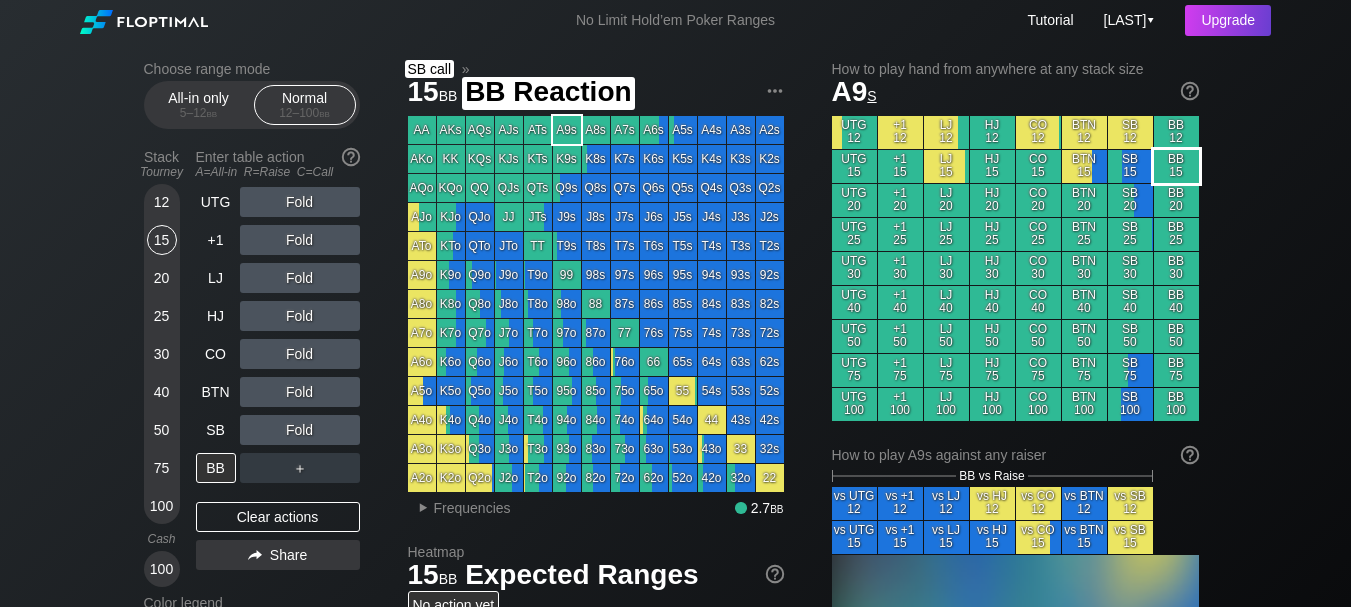 click on "BB 15" at bounding box center [1176, 166] 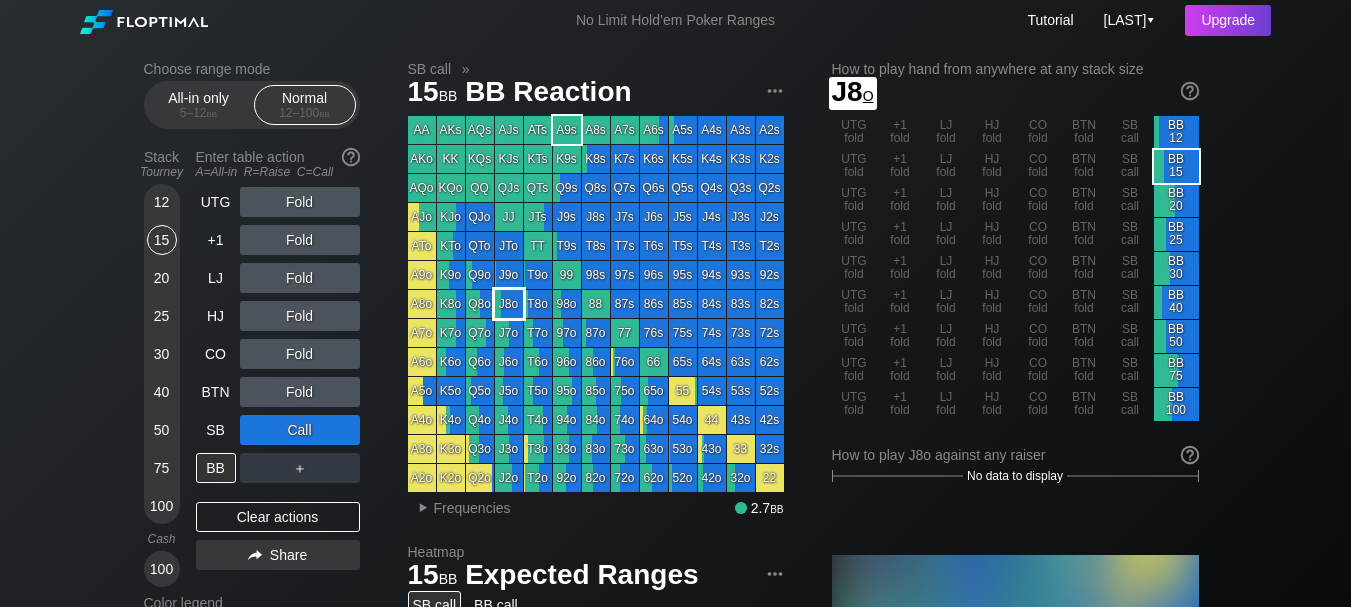 click on "J8o" at bounding box center (509, 304) 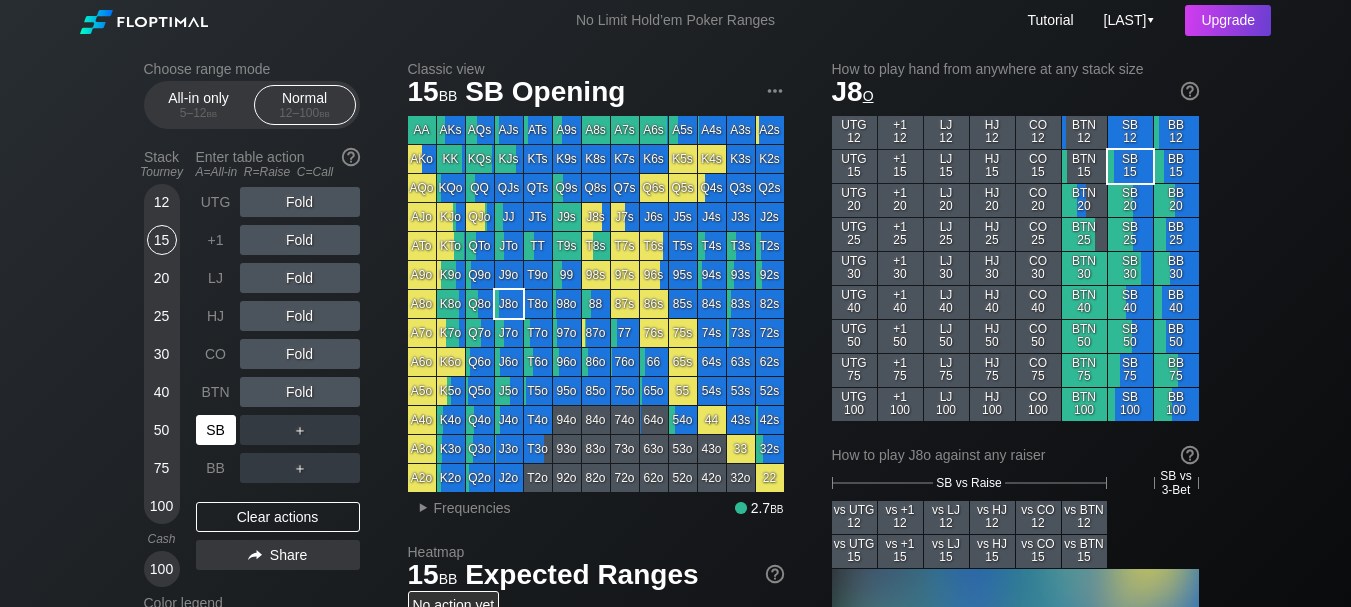 click on "SB" at bounding box center [216, 430] 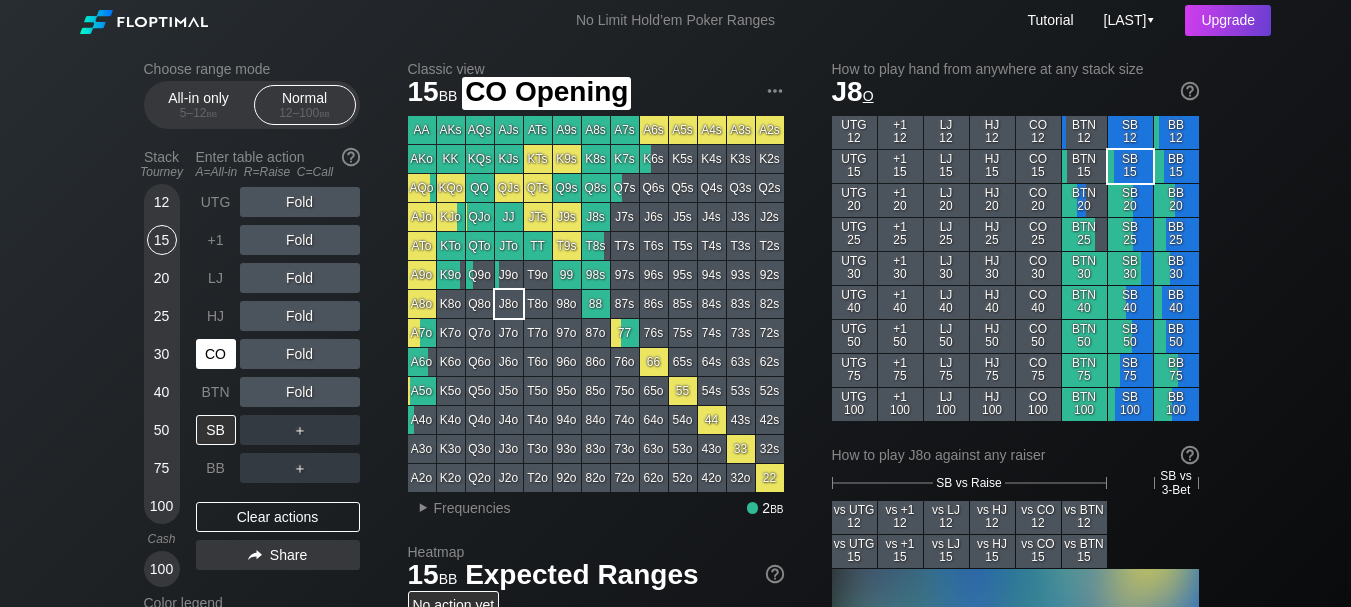 click on "CO" at bounding box center (216, 354) 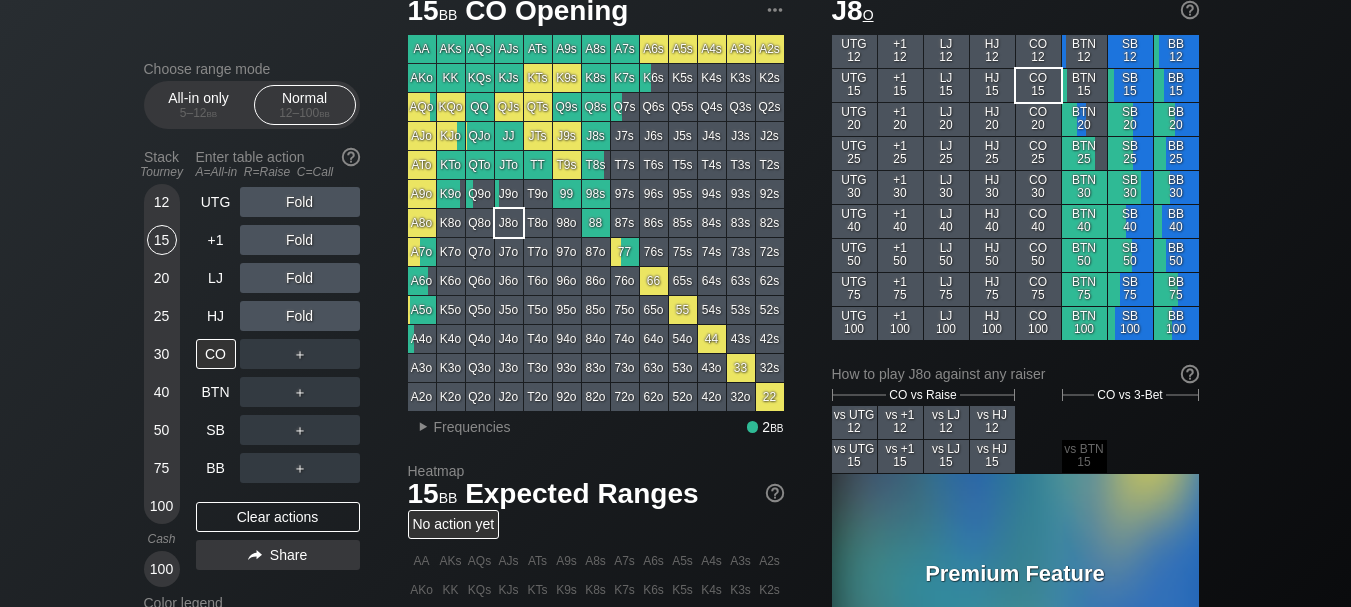 scroll, scrollTop: 100, scrollLeft: 0, axis: vertical 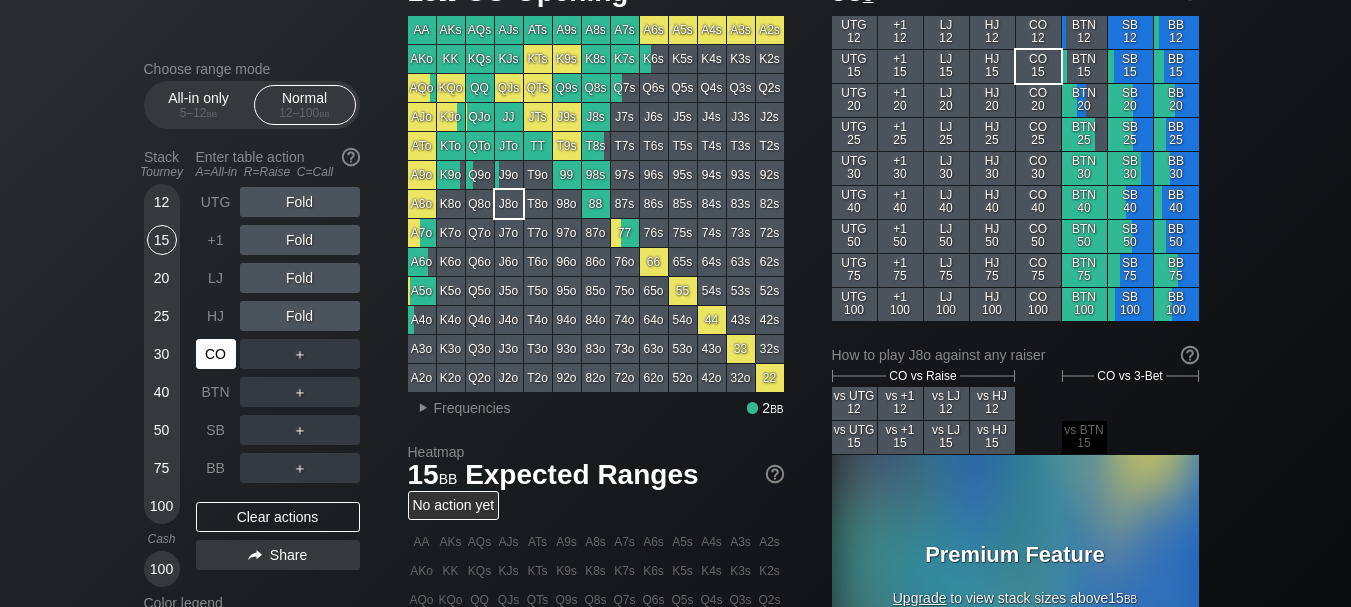 click on "CO" at bounding box center [216, 354] 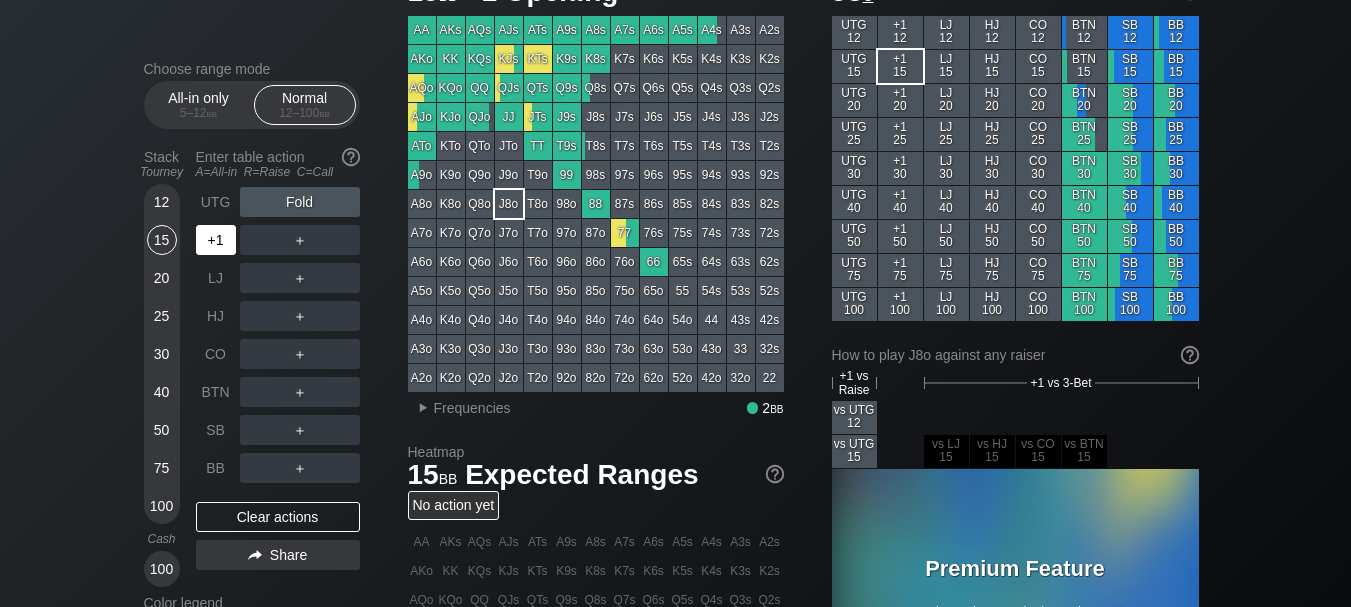 click on "+1" at bounding box center (216, 240) 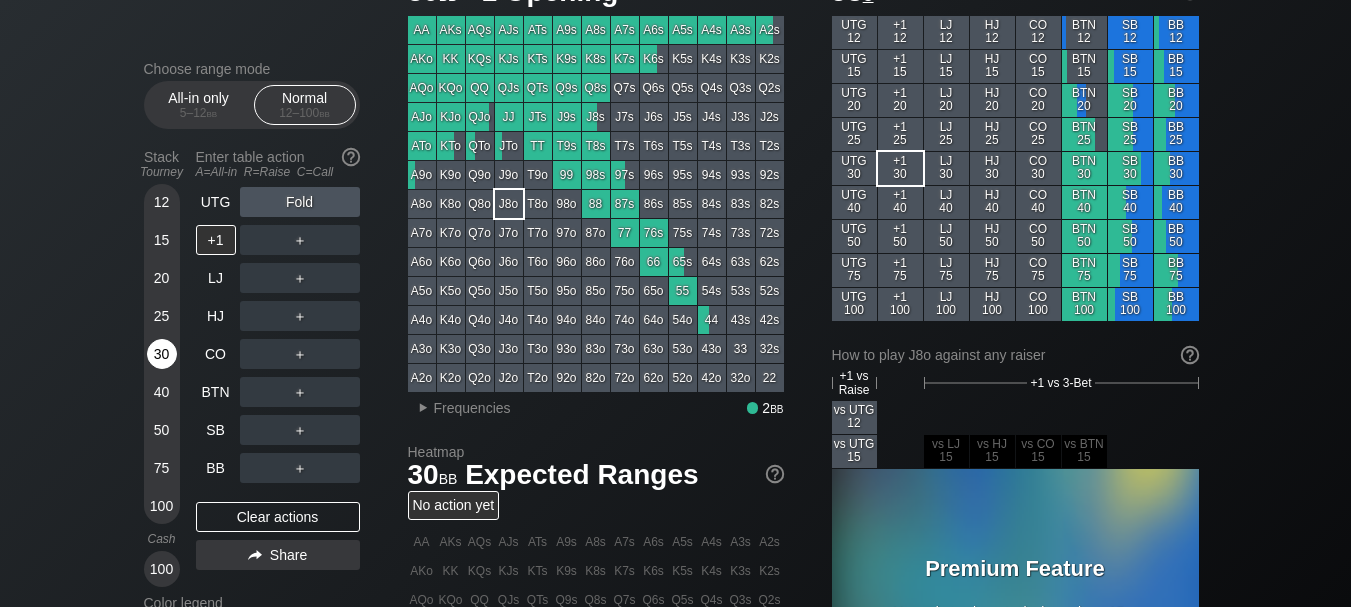 click on "30" at bounding box center [162, 354] 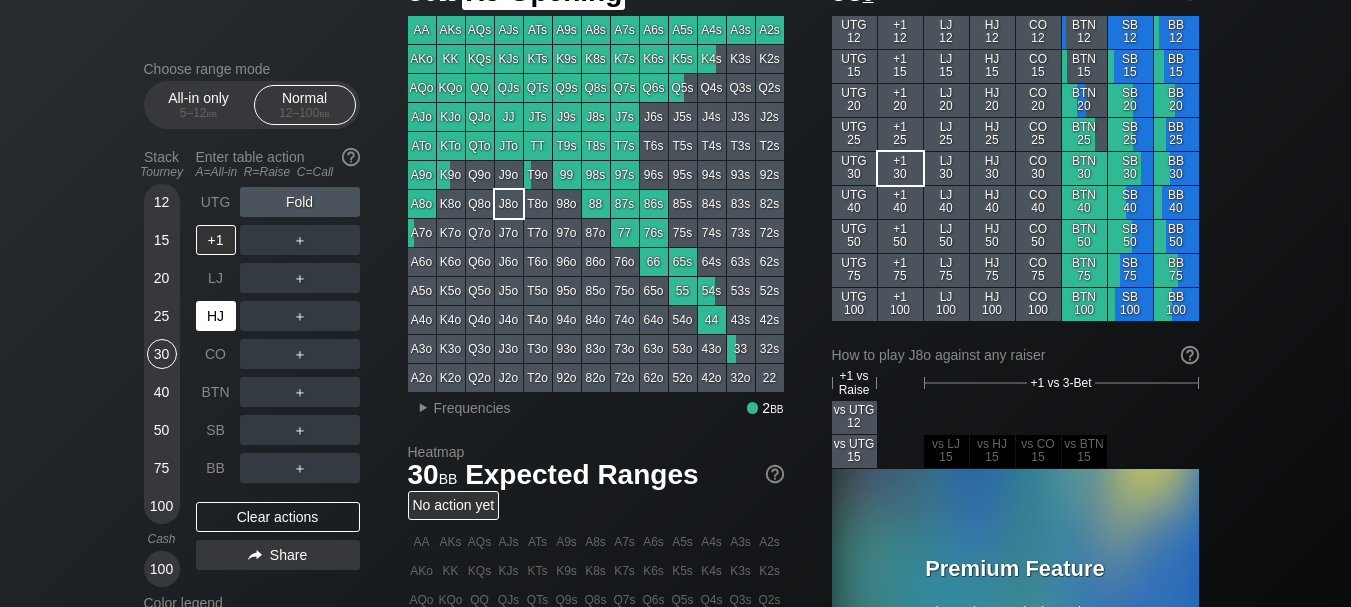 click on "HJ" at bounding box center [216, 316] 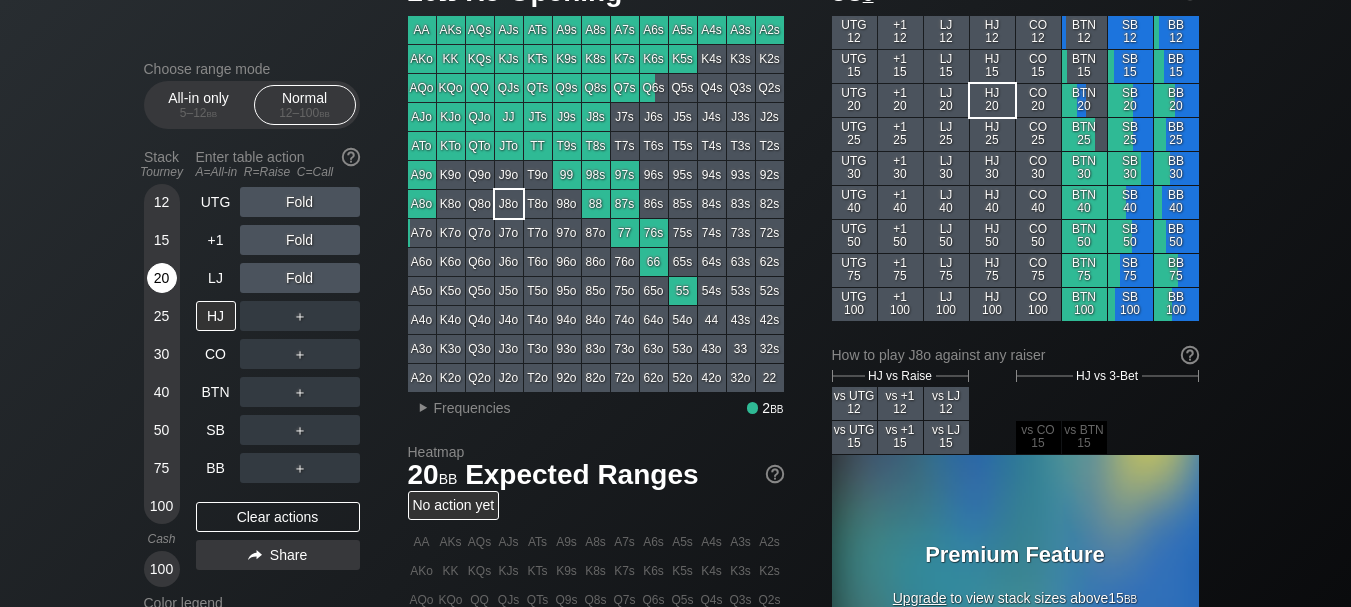 click on "20" at bounding box center (162, 278) 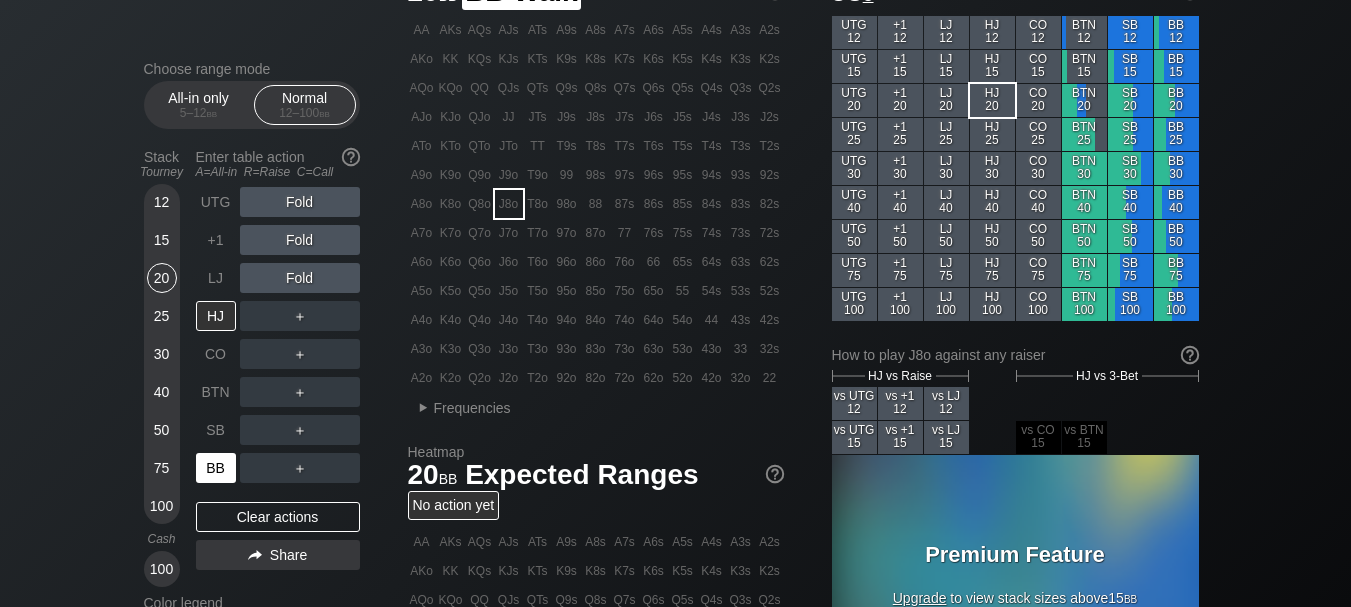 click on "BB" at bounding box center (216, 468) 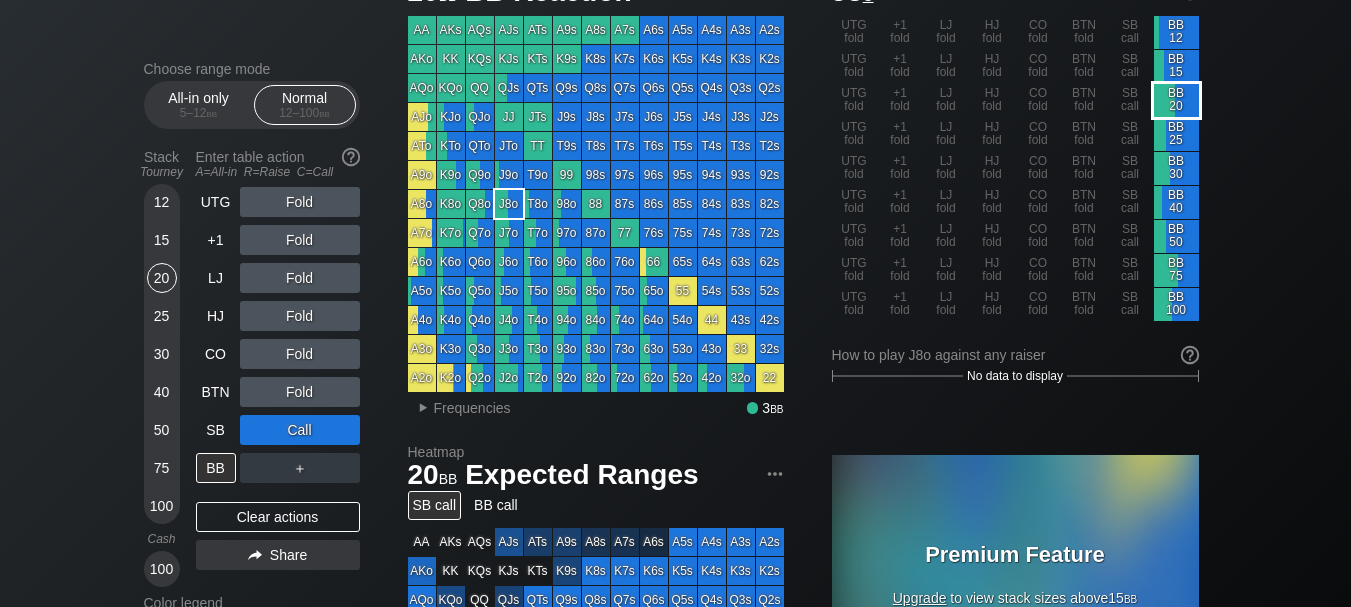 click on "BB 20" at bounding box center (1176, 100) 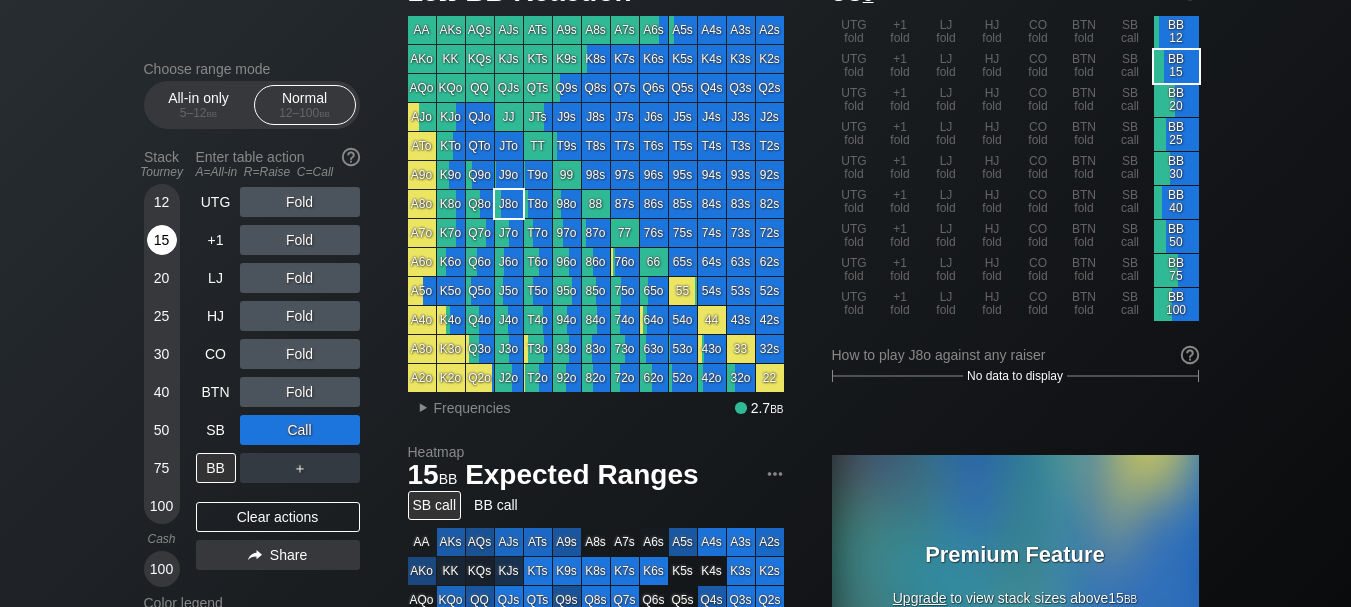 click on "15" at bounding box center [162, 240] 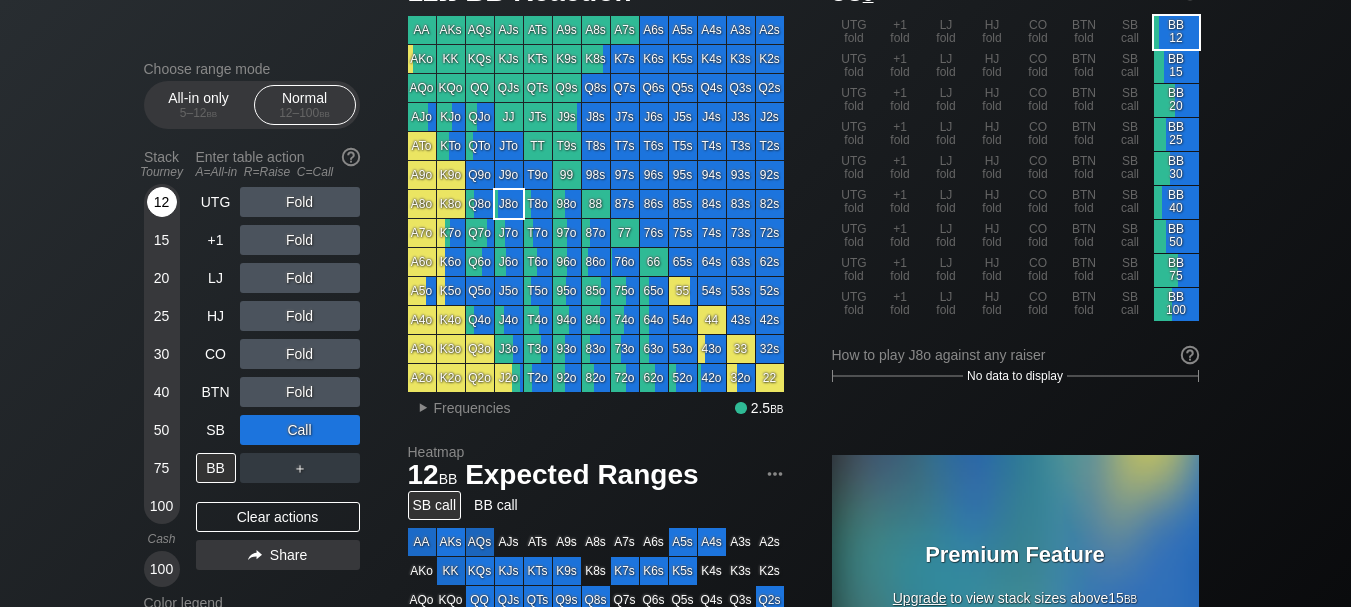 click on "12" at bounding box center [162, 202] 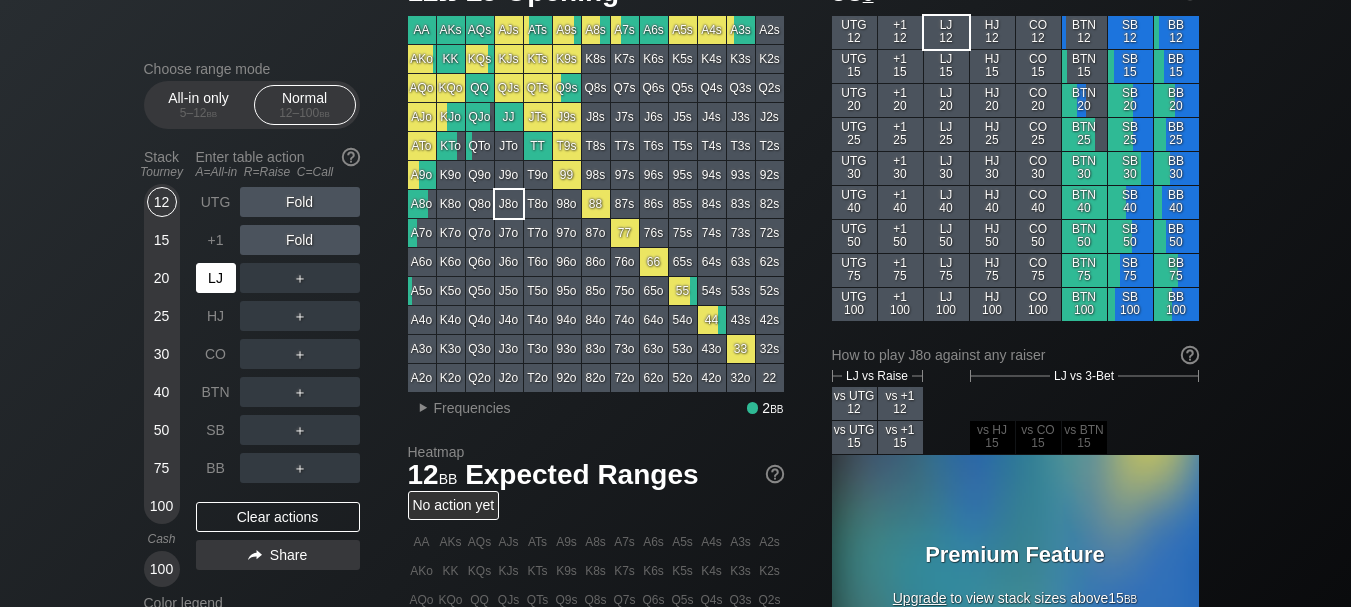 click on "LJ" at bounding box center [216, 278] 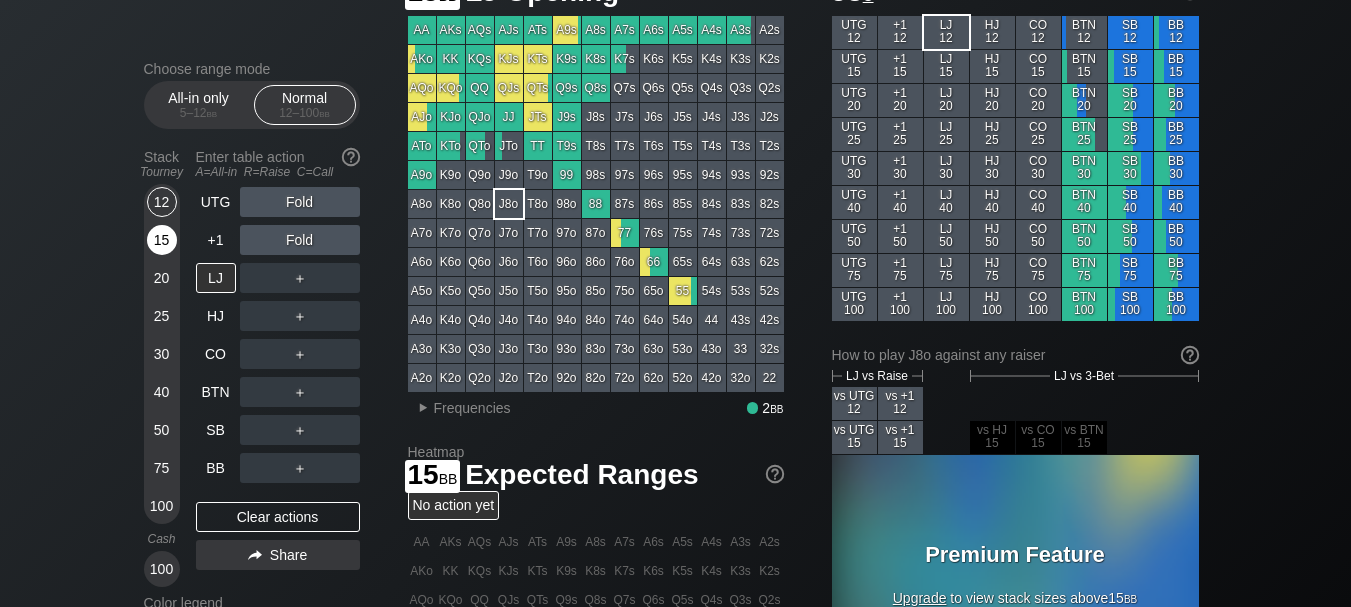 click on "15" at bounding box center [162, 240] 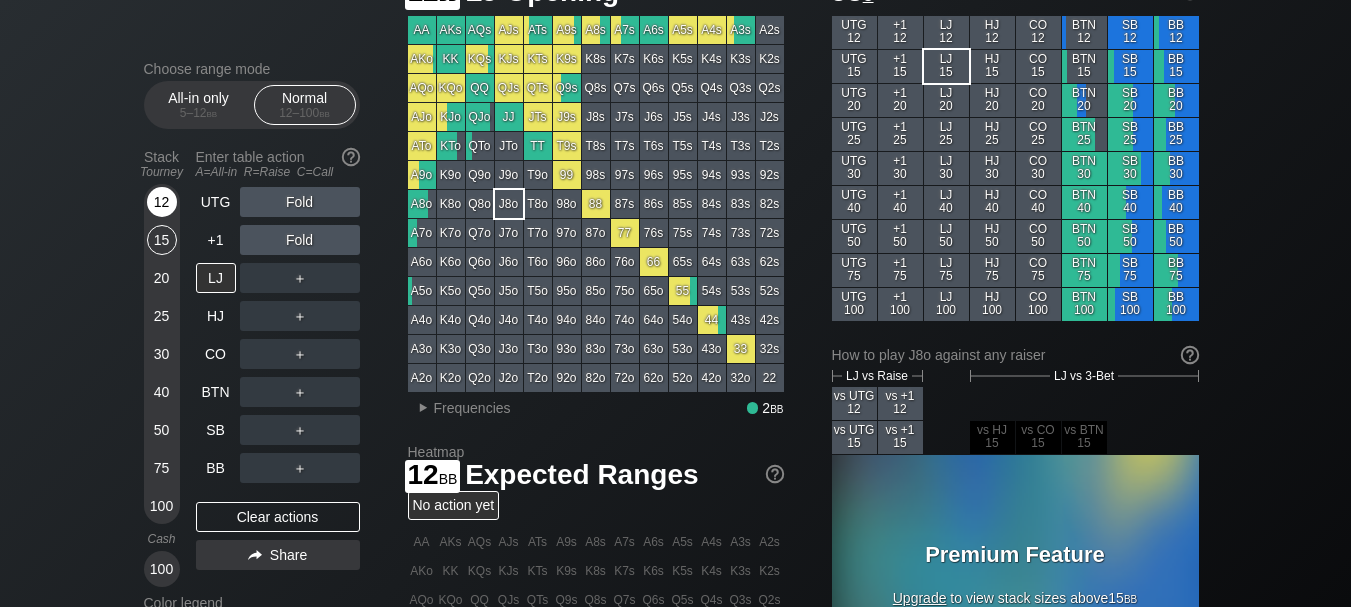 click on "12" at bounding box center [162, 202] 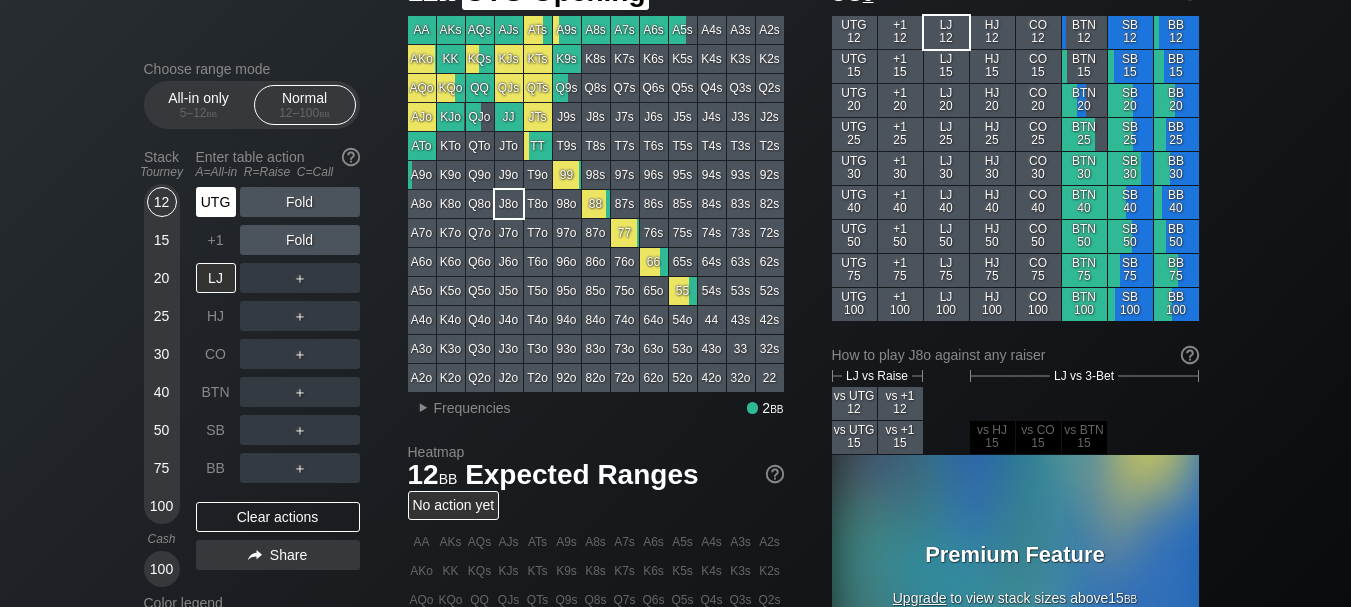 click on "UTG" at bounding box center [216, 202] 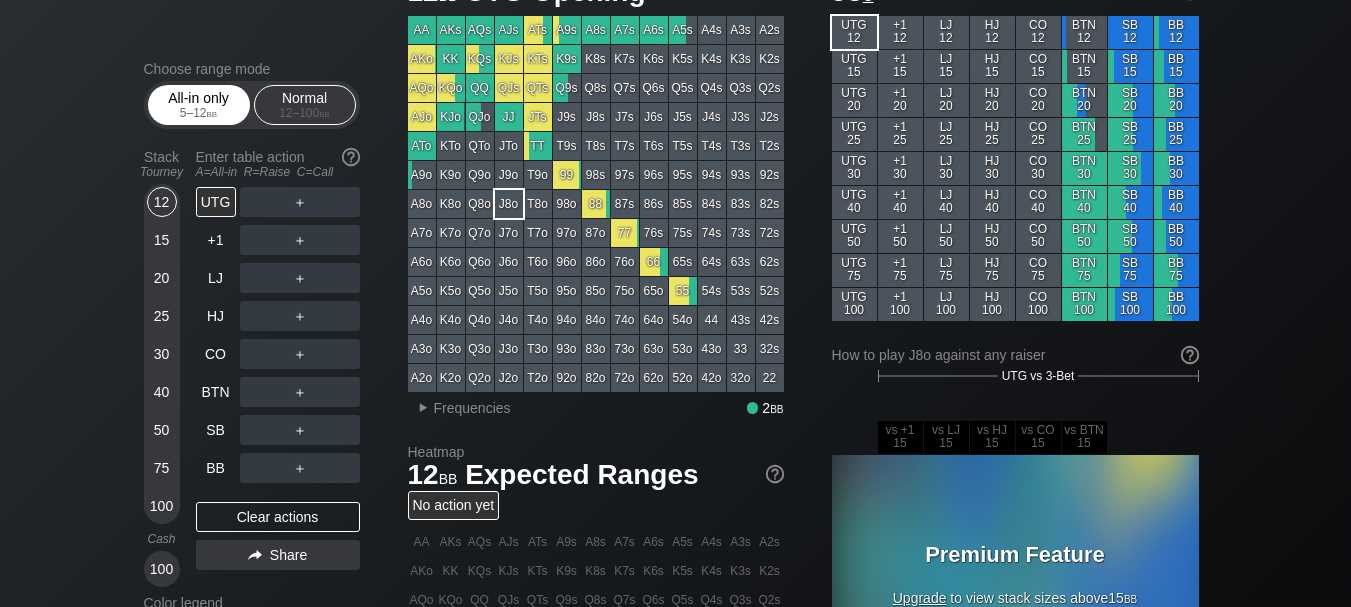 click on "All-in only 5 – 12 bb" at bounding box center (199, 105) 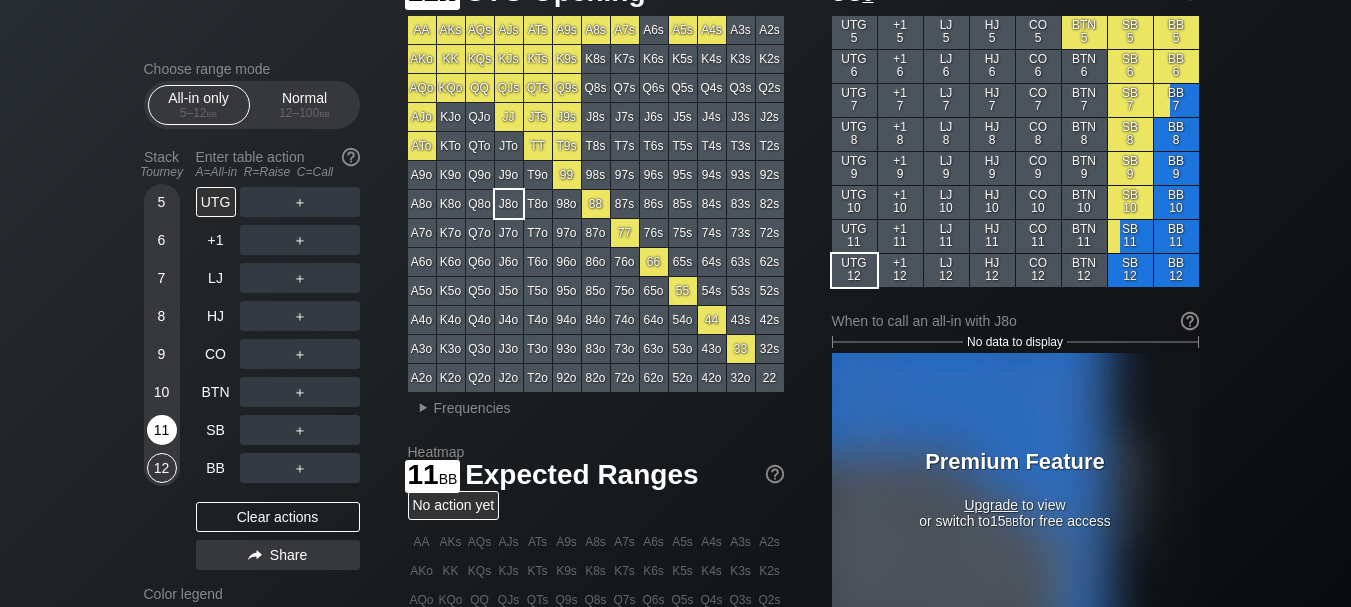 click on "11" at bounding box center [162, 430] 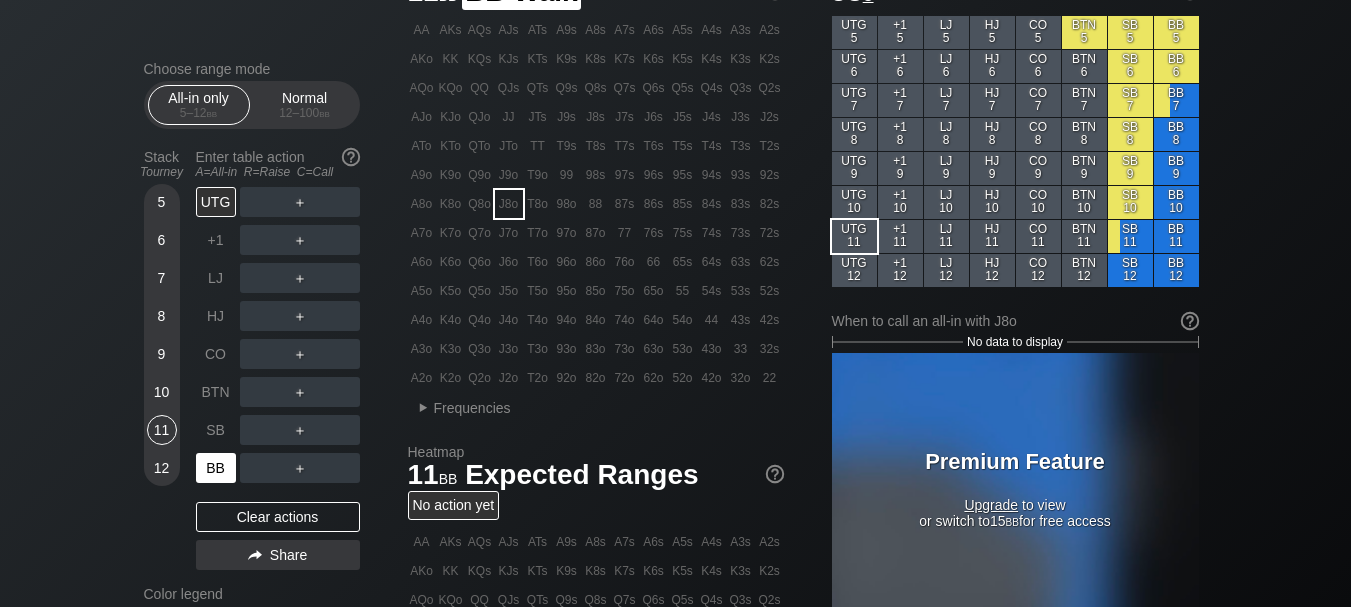 click on "BB" at bounding box center [216, 468] 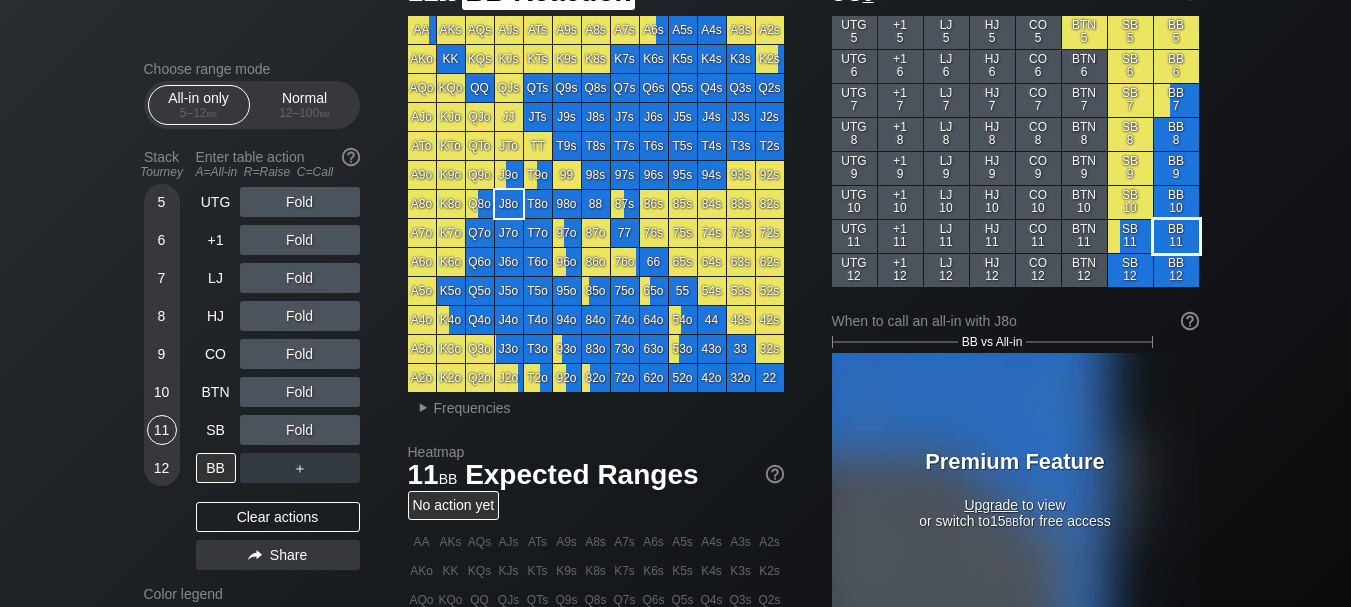 click on "BB 11" at bounding box center [1176, 236] 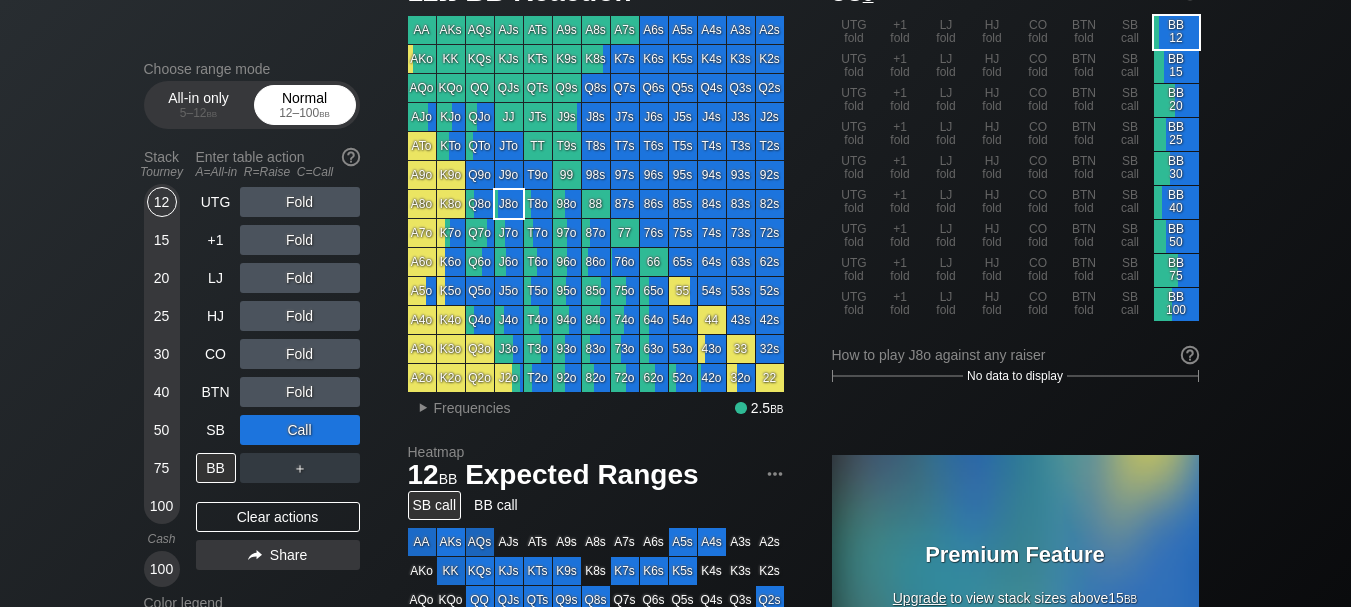 click on "12 – 100 bb" at bounding box center (305, 113) 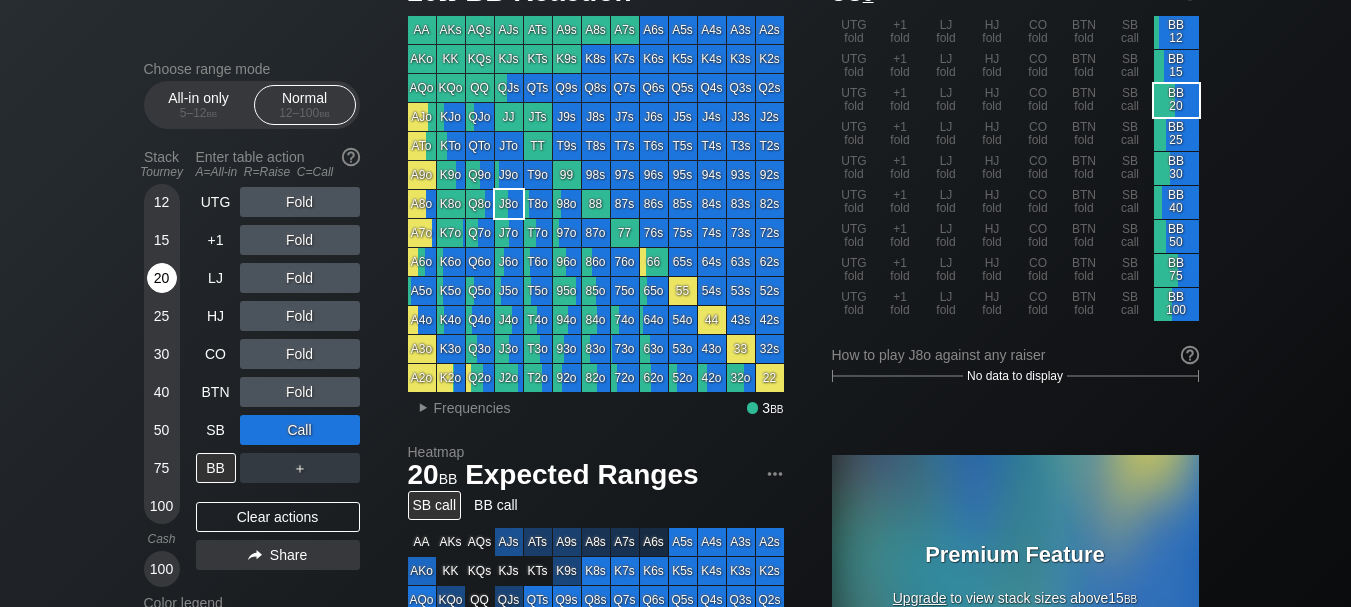 click on "20" at bounding box center [162, 278] 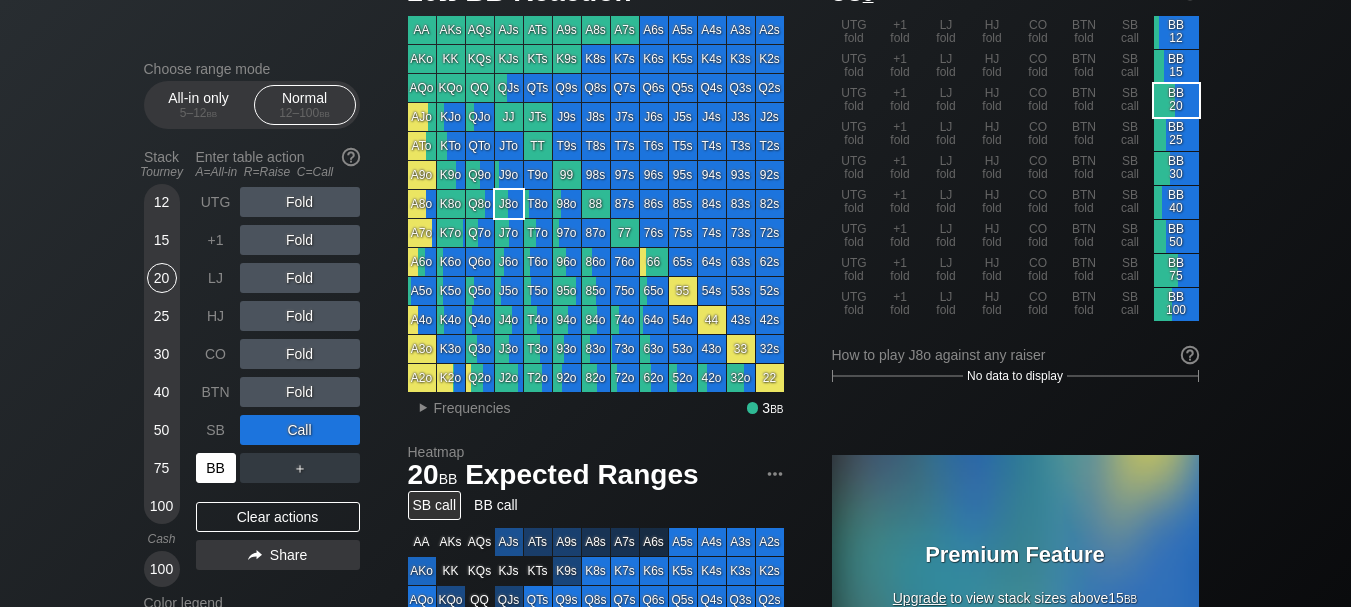 click on "BB" at bounding box center [216, 468] 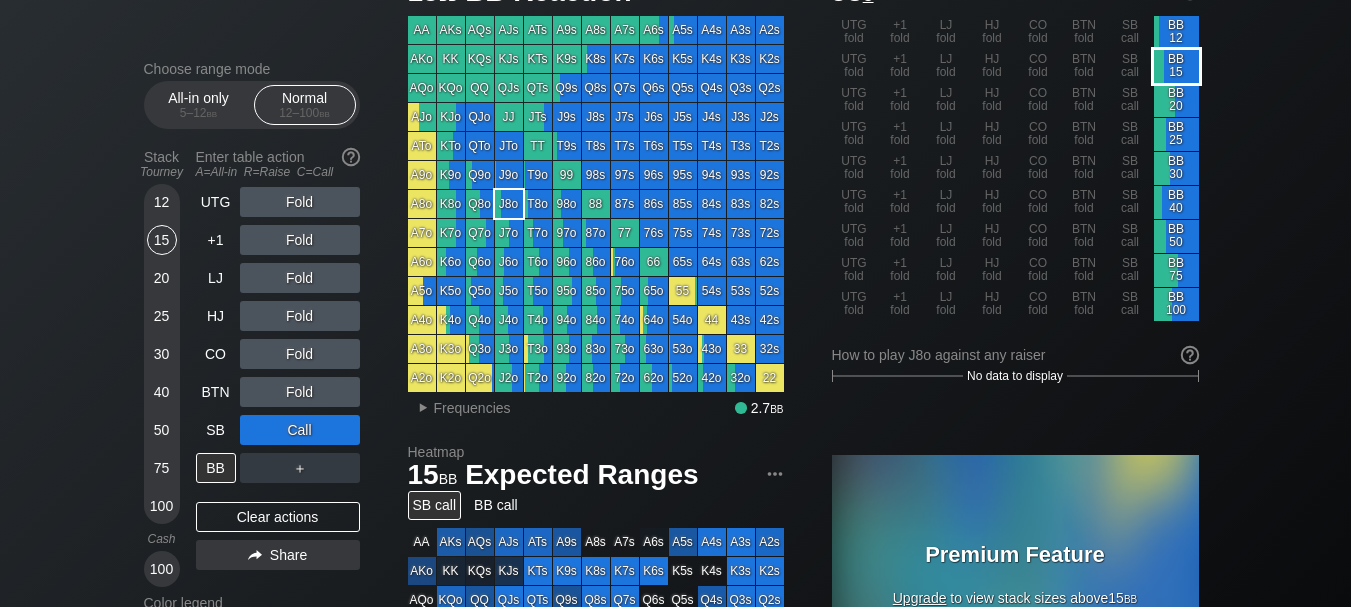 click on "BB 15" at bounding box center [1176, 66] 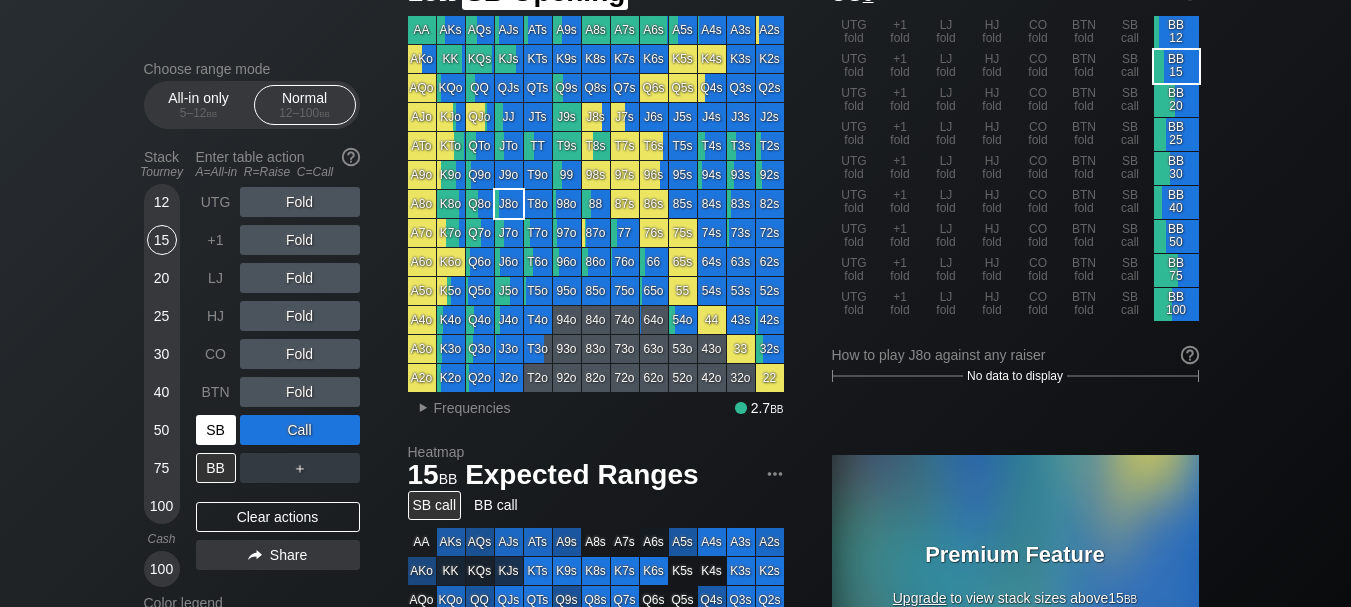 click on "SB" at bounding box center [216, 430] 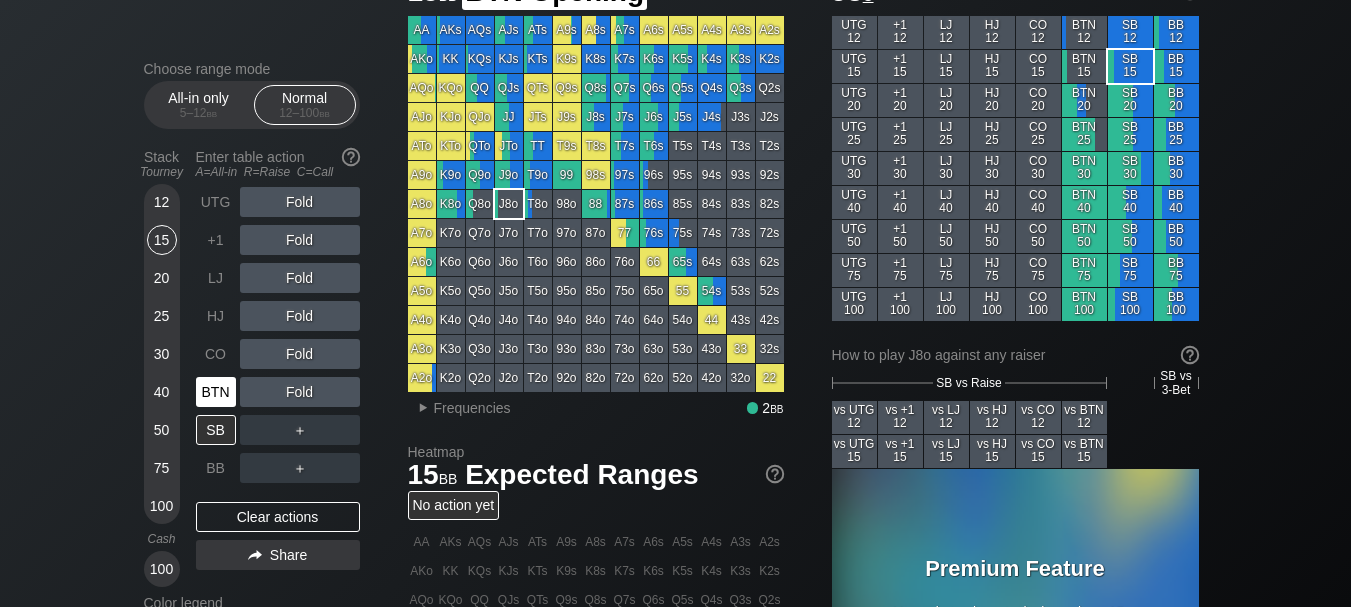 click on "BTN" at bounding box center (216, 392) 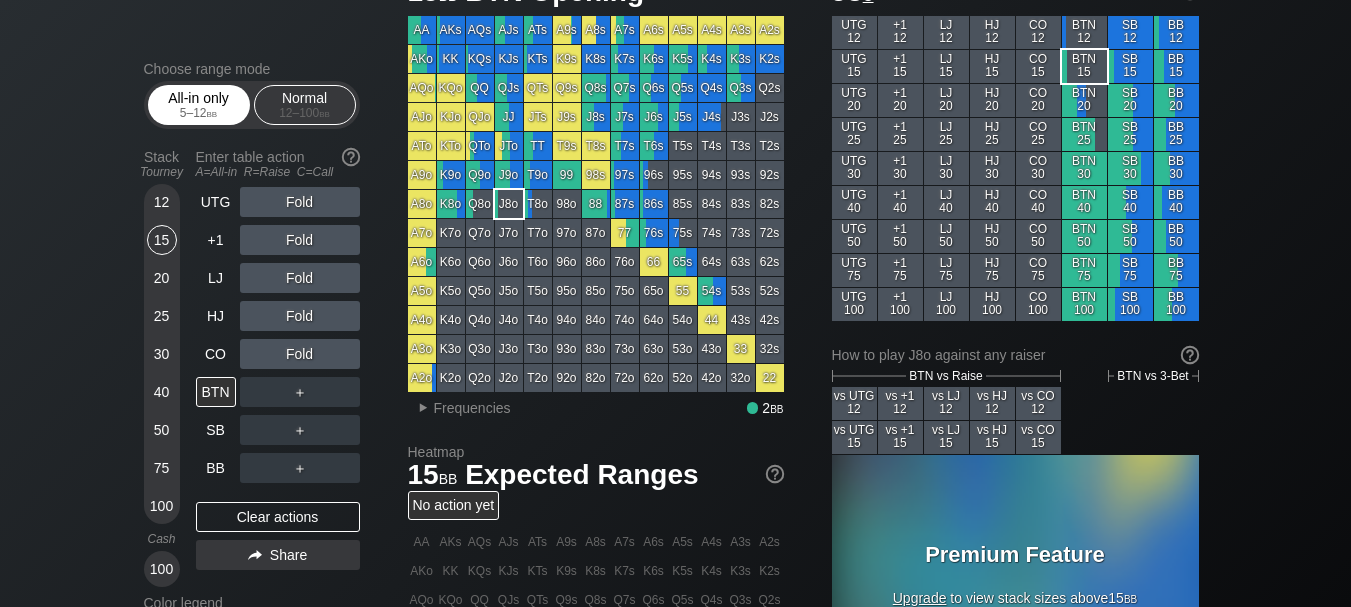click on "All-in only 5 – 12 bb" at bounding box center [199, 105] 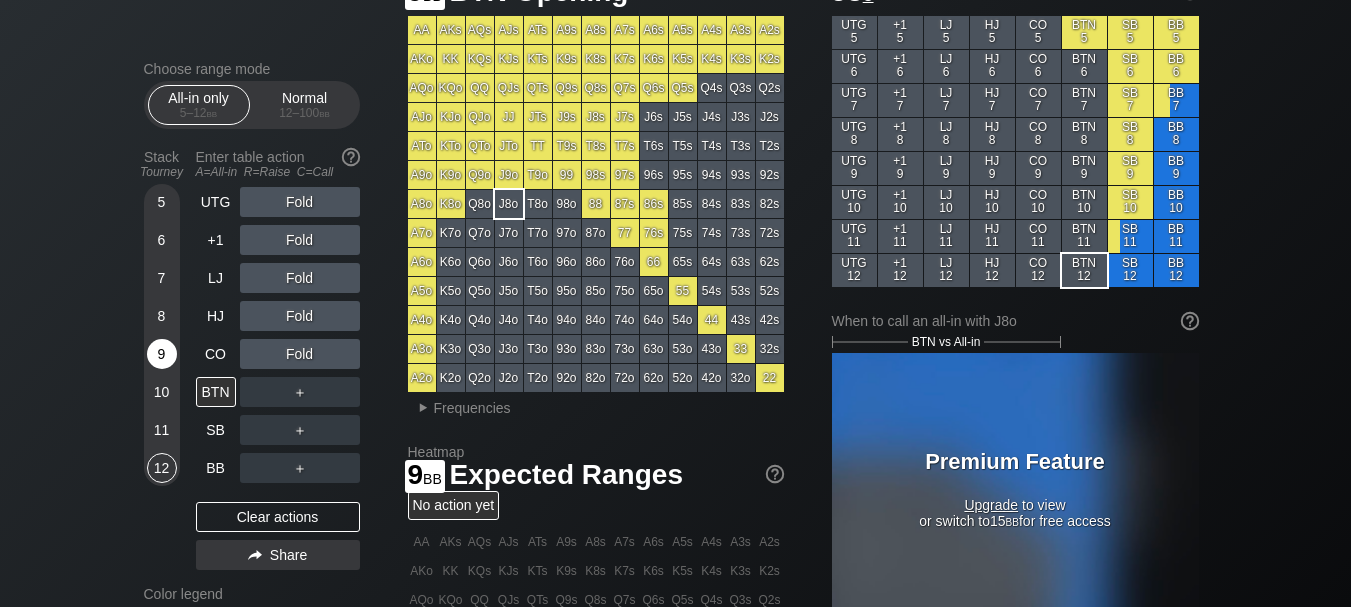 click on "9" at bounding box center [162, 354] 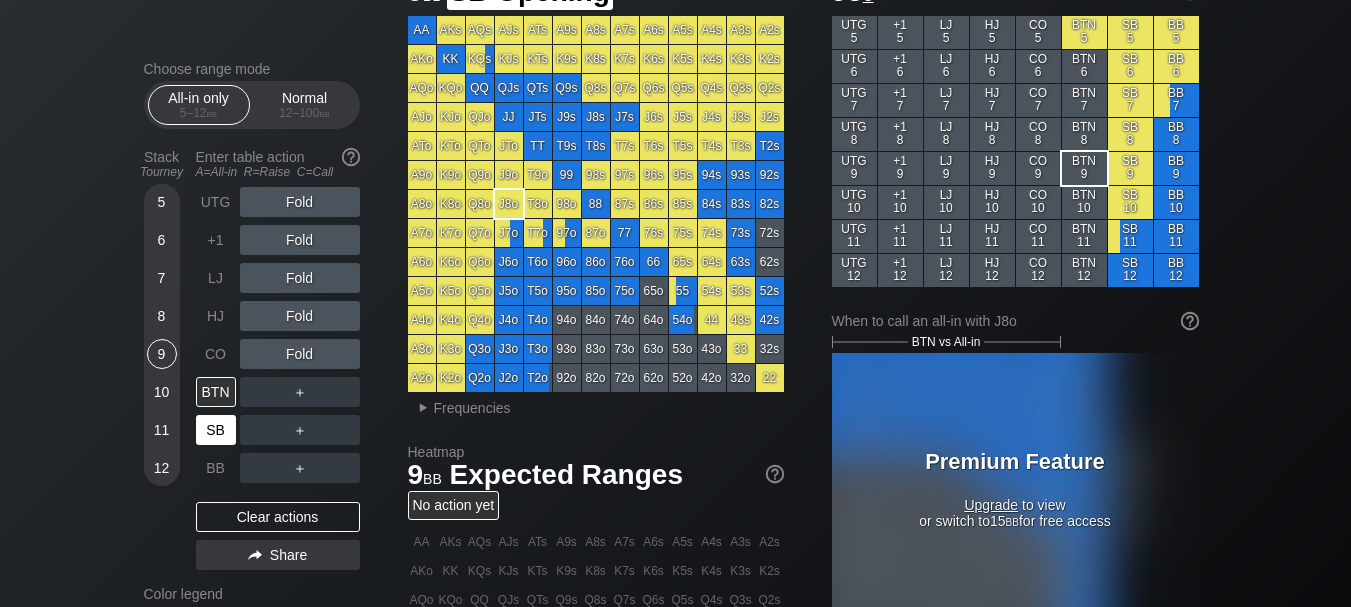 click on "SB" at bounding box center (216, 430) 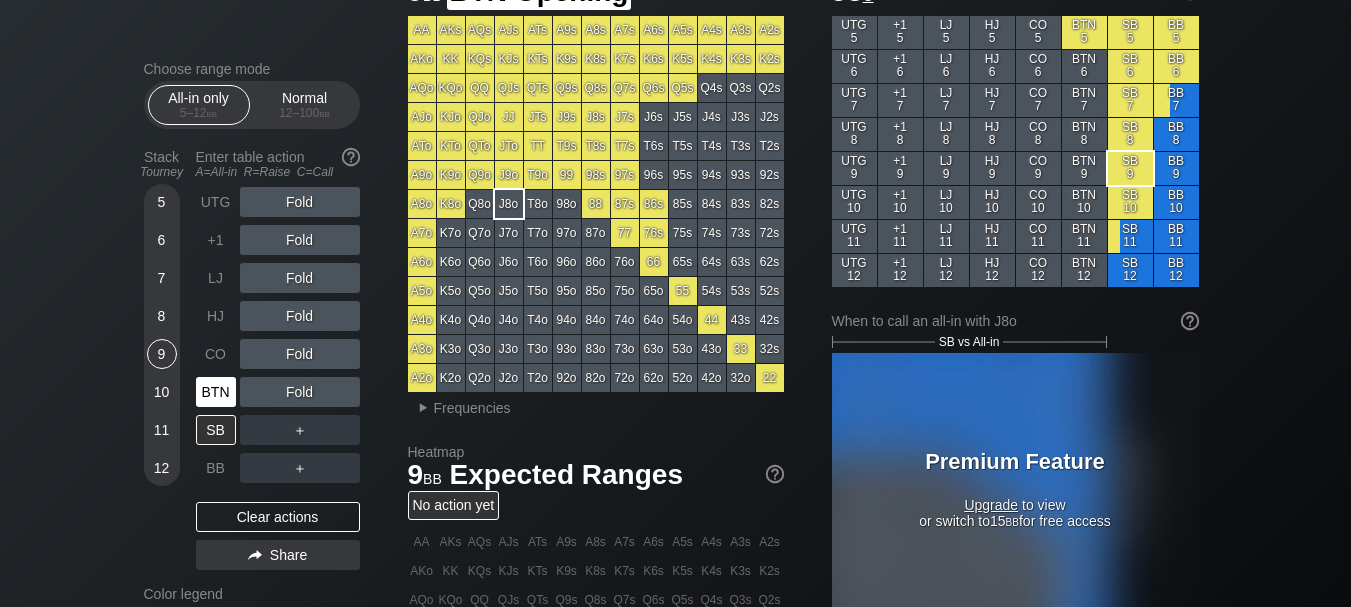 click on "BTN" at bounding box center [216, 392] 